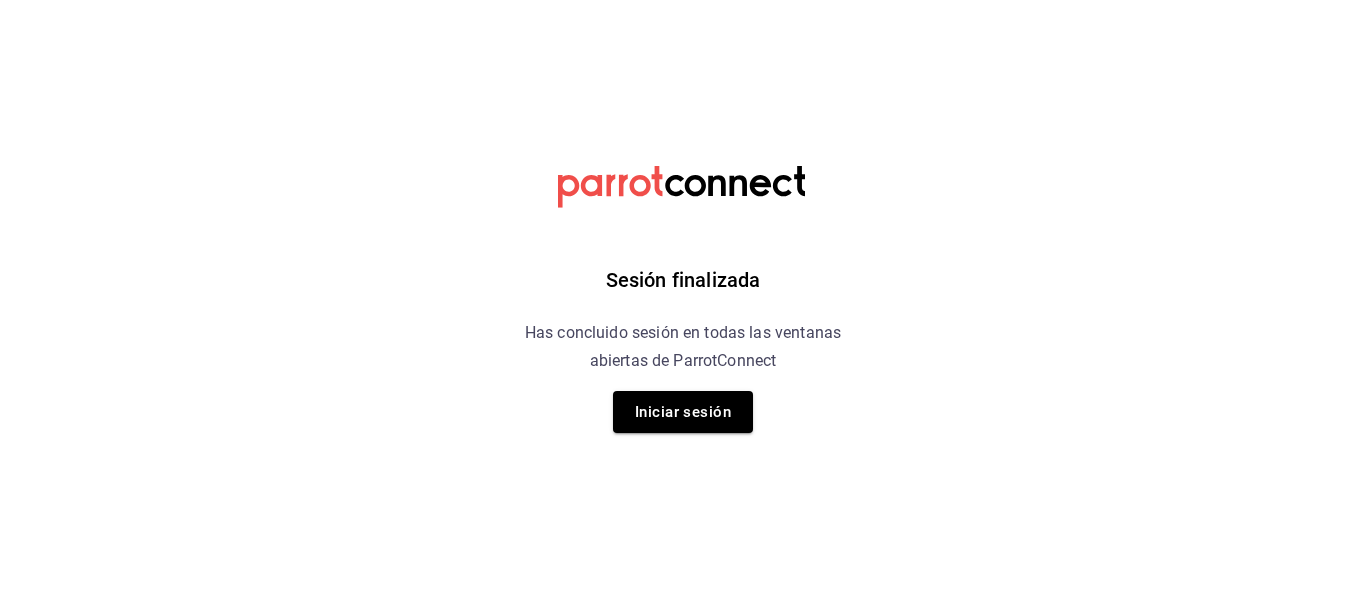 scroll, scrollTop: 0, scrollLeft: 0, axis: both 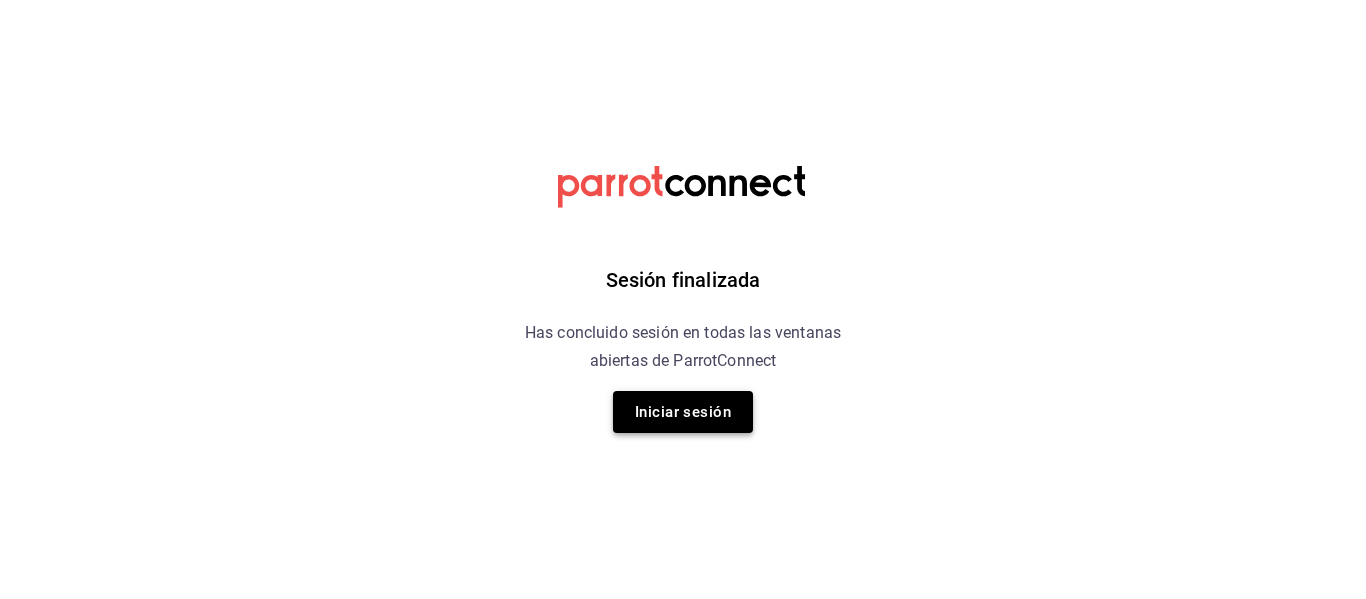click on "Iniciar sesión" at bounding box center (683, 412) 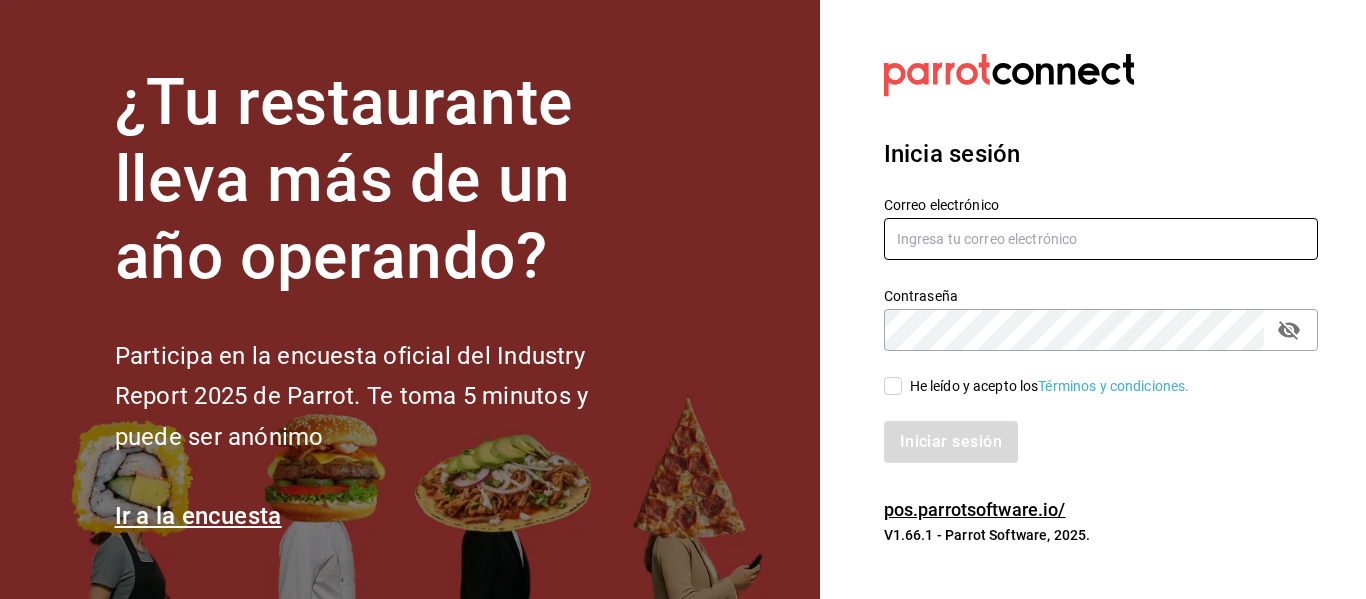 type on "[USERNAME]@[DOMAIN].com" 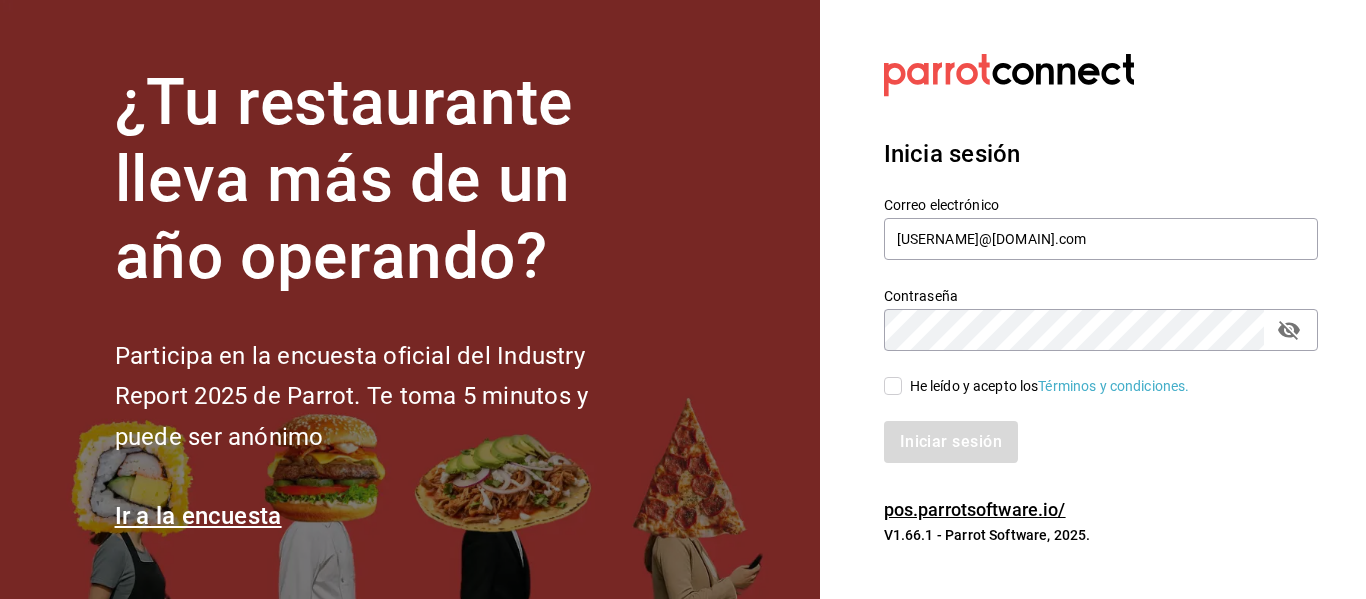click on "Iniciar sesión" at bounding box center (1089, 430) 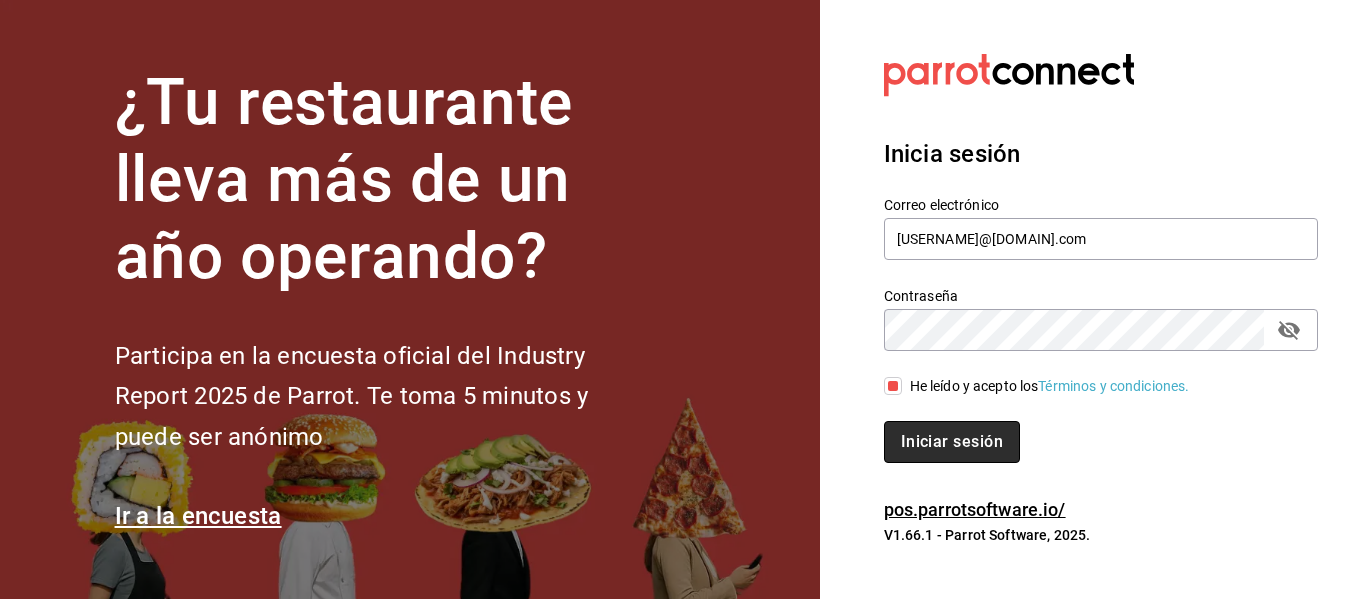 click on "Iniciar sesión" at bounding box center (952, 442) 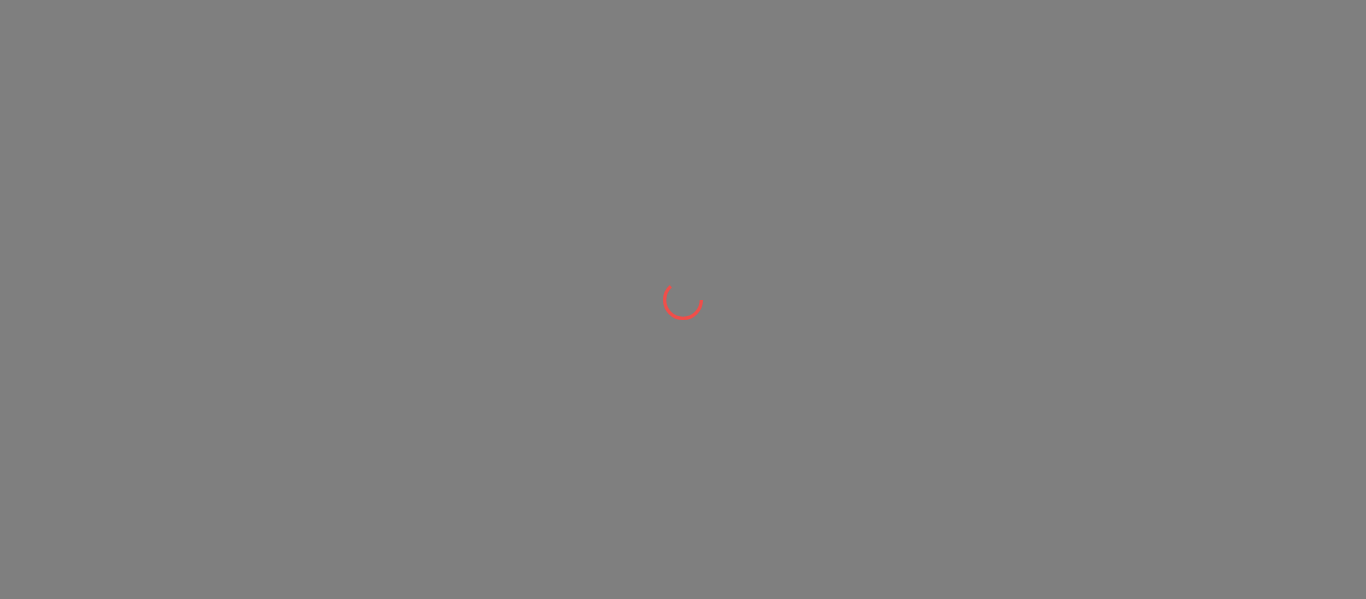 scroll, scrollTop: 0, scrollLeft: 0, axis: both 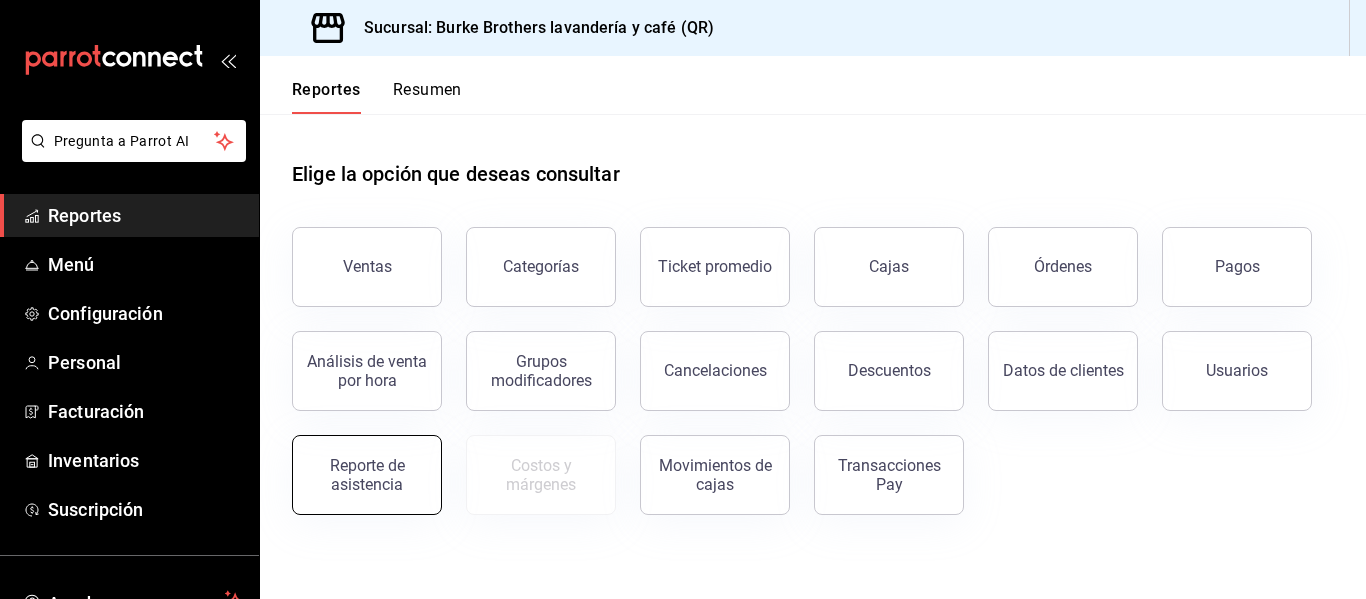 click on "Reporte de asistencia" at bounding box center [367, 475] 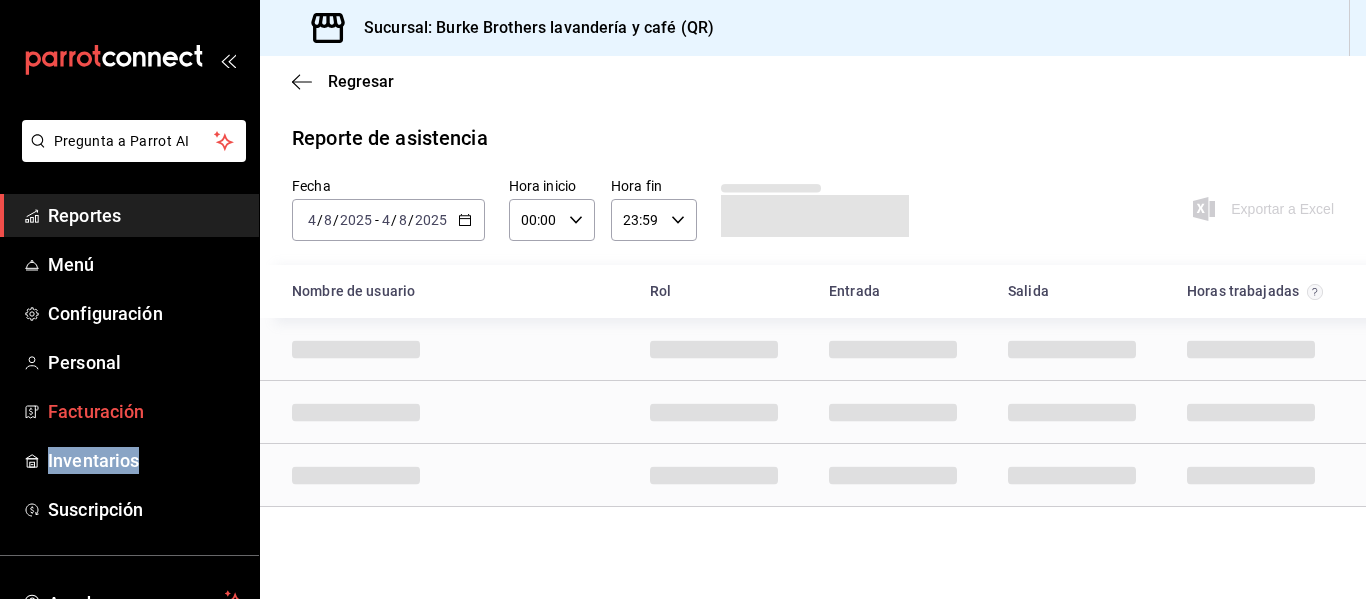 drag, startPoint x: 144, startPoint y: 438, endPoint x: 148, endPoint y: 392, distance: 46.173584 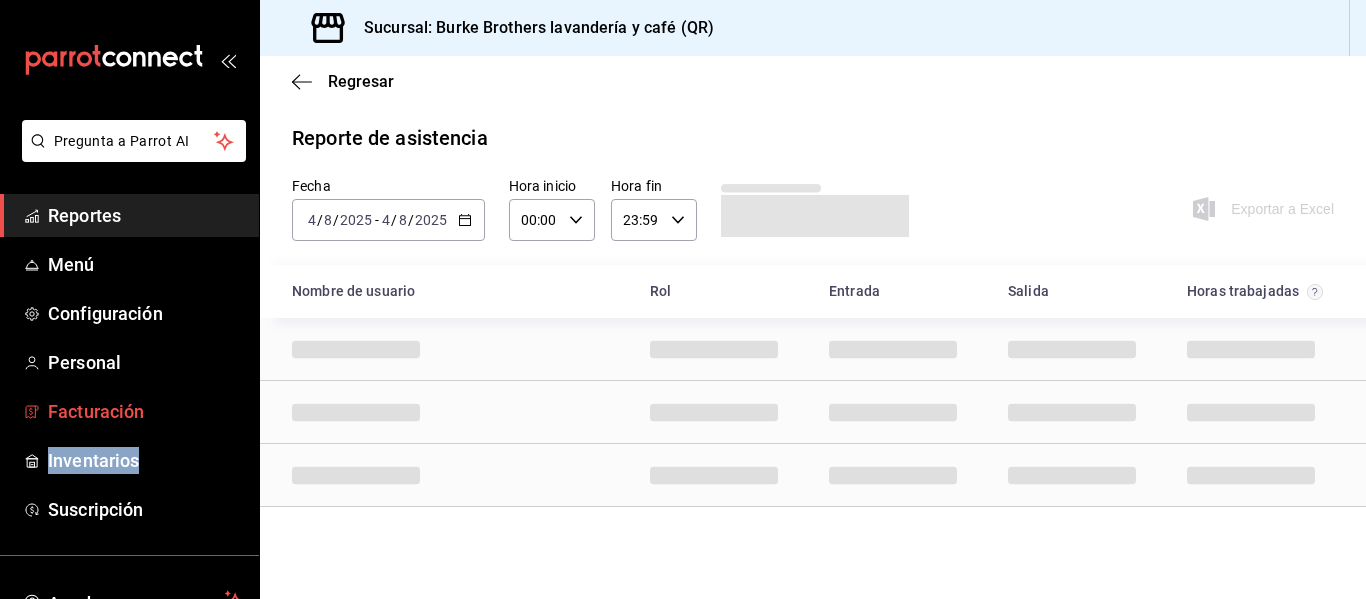 click on "Facturación" at bounding box center (129, 411) 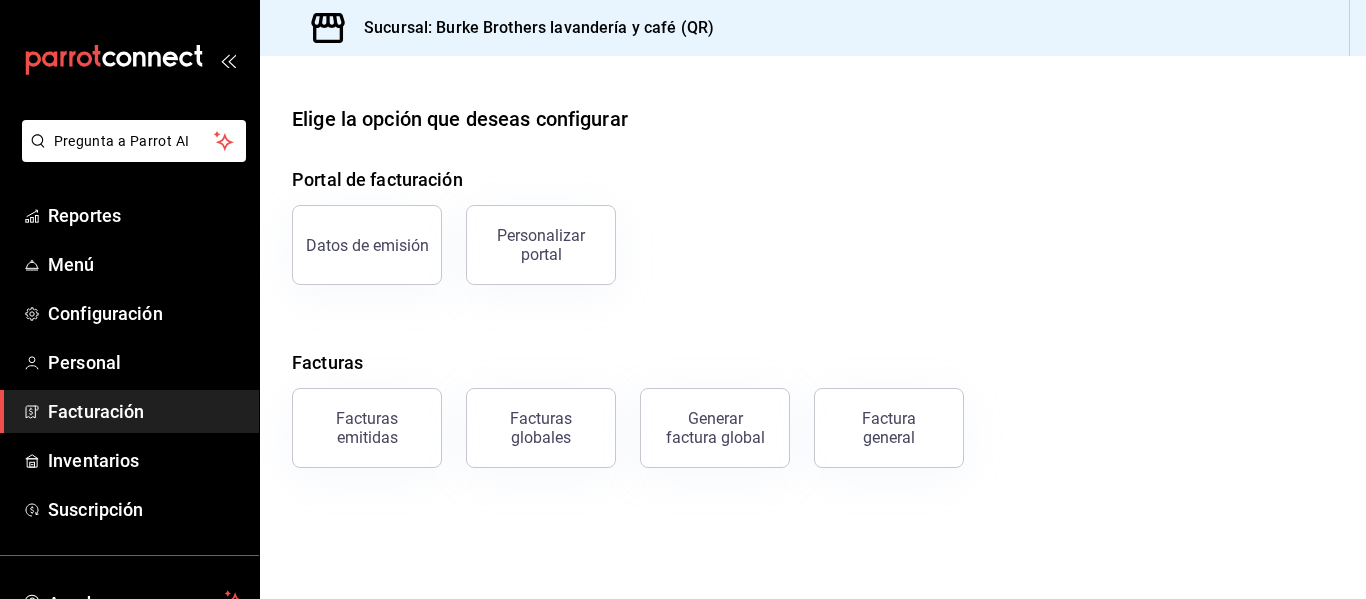 click on "Facturas emitidas" at bounding box center (367, 428) 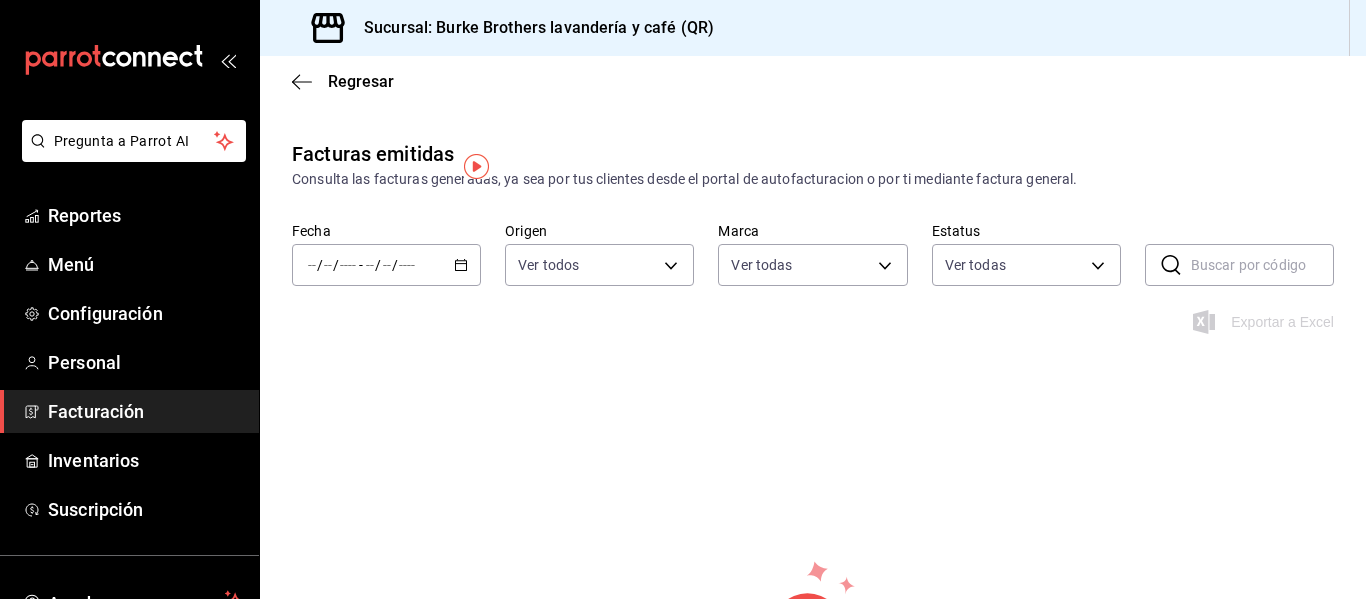 type on "824810f9-cc1c-4efb-9580-450200316bc0" 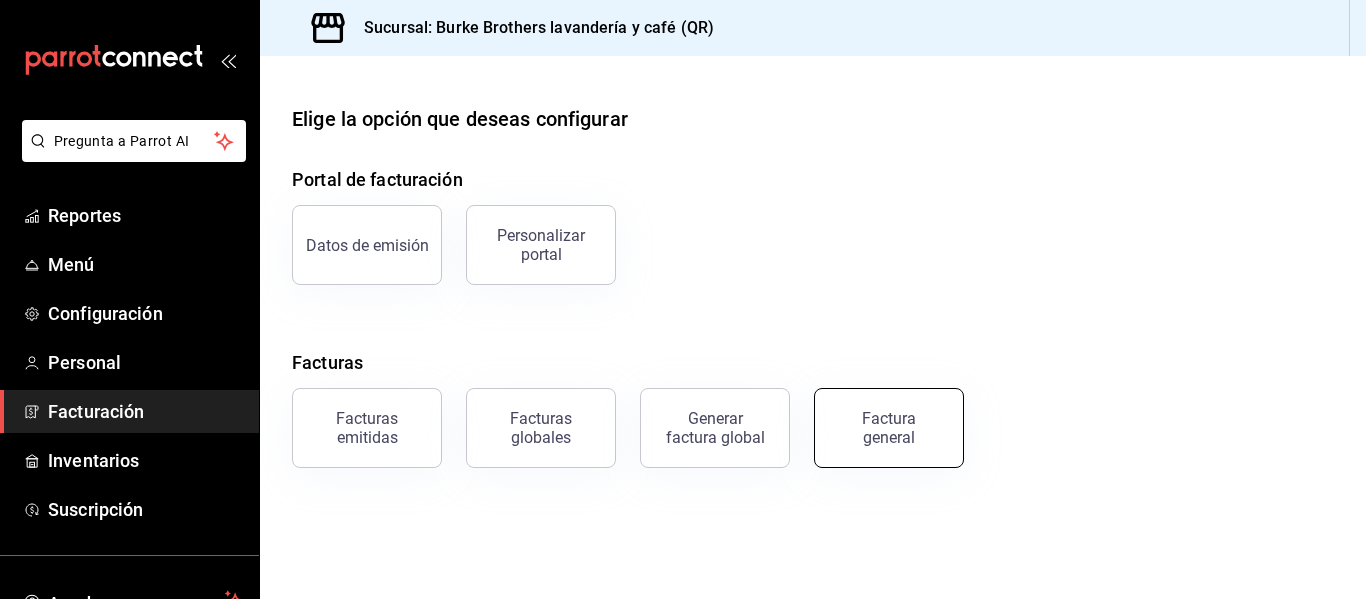 click on "Factura general" at bounding box center [889, 428] 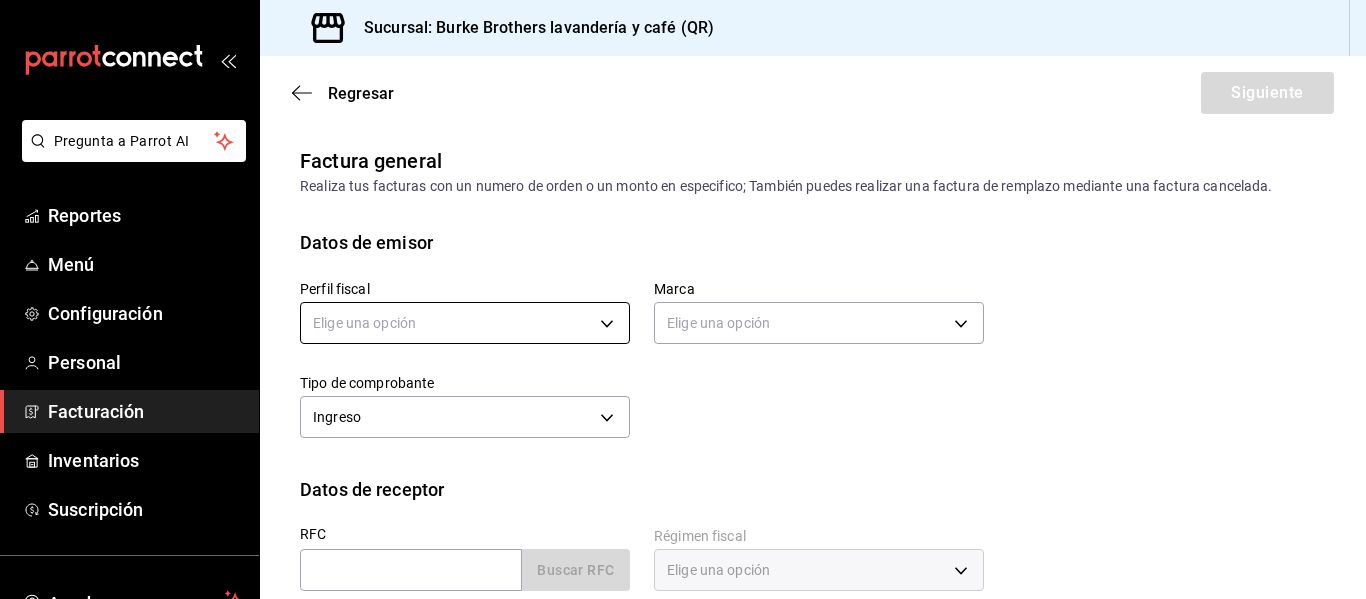 click on "Pregunta a Parrot AI Reportes   Menú   Configuración   Personal   Facturación   Inventarios   Suscripción   Ayuda Recomienda Parrot   [FIRST] [LAST]   Sugerir nueva función   Sucursal: Burke Brothers lavandería y café (QR) Regresar Siguiente Factura general Realiza tus facturas con un numero de orden o un monto en especifico; También puedes realizar una factura de remplazo mediante una factura cancelada. Datos de emisor Perfil fiscal Elige una opción Marca Elige una opción Tipo de comprobante Ingreso I Datos de receptor RFC Buscar RFC Régimen fiscal Elige una opción Uso de CFDI Elige una opción Correo electrónico Dirección Calle # exterior # interior Código postal [STATE] ​ Municipio ​ Colonia ​ GANA 1 MES GRATIS EN TU SUSCRIPCIÓN AQUÍ Pregunta a Parrot AI Reportes   Menú   Configuración   Personal   Facturación   Inventarios   Suscripción   Ayuda Recomienda Parrot   [FIRST] [LAST]   Sugerir nueva función   Visitar centro de ayuda [PHONE] [EMAIL]" at bounding box center [683, 299] 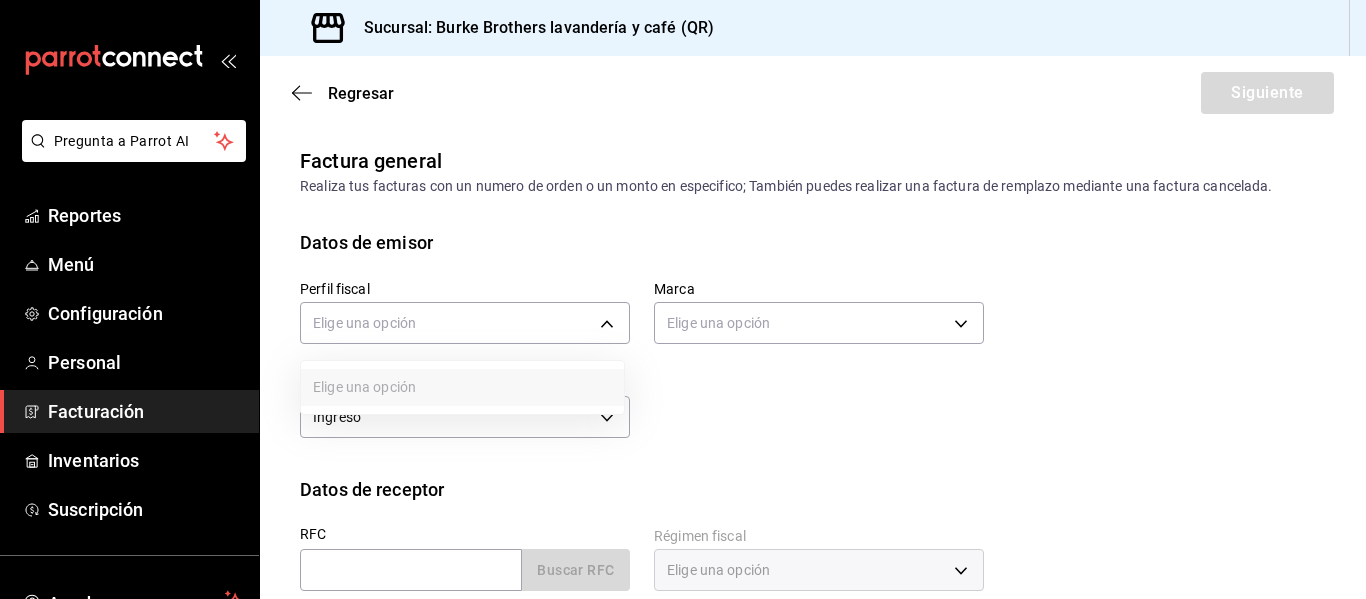 click on "Elige una opción" at bounding box center [462, 387] 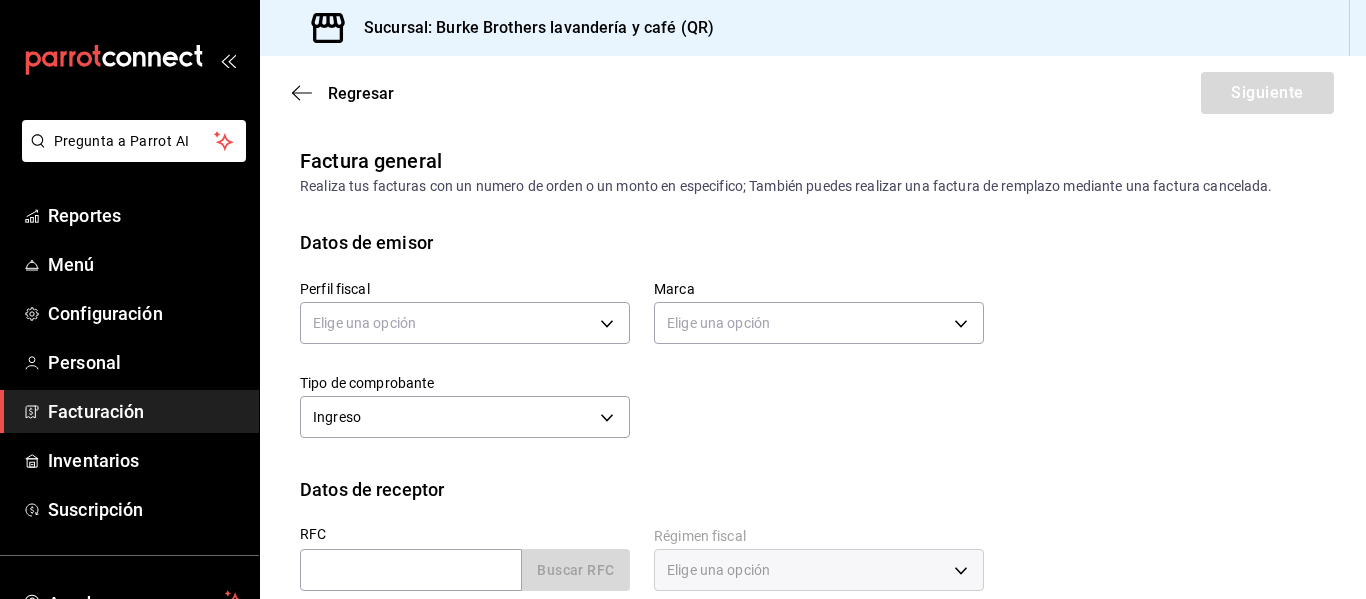 click on "Perfil fiscal Elige una opción" at bounding box center (453, 303) 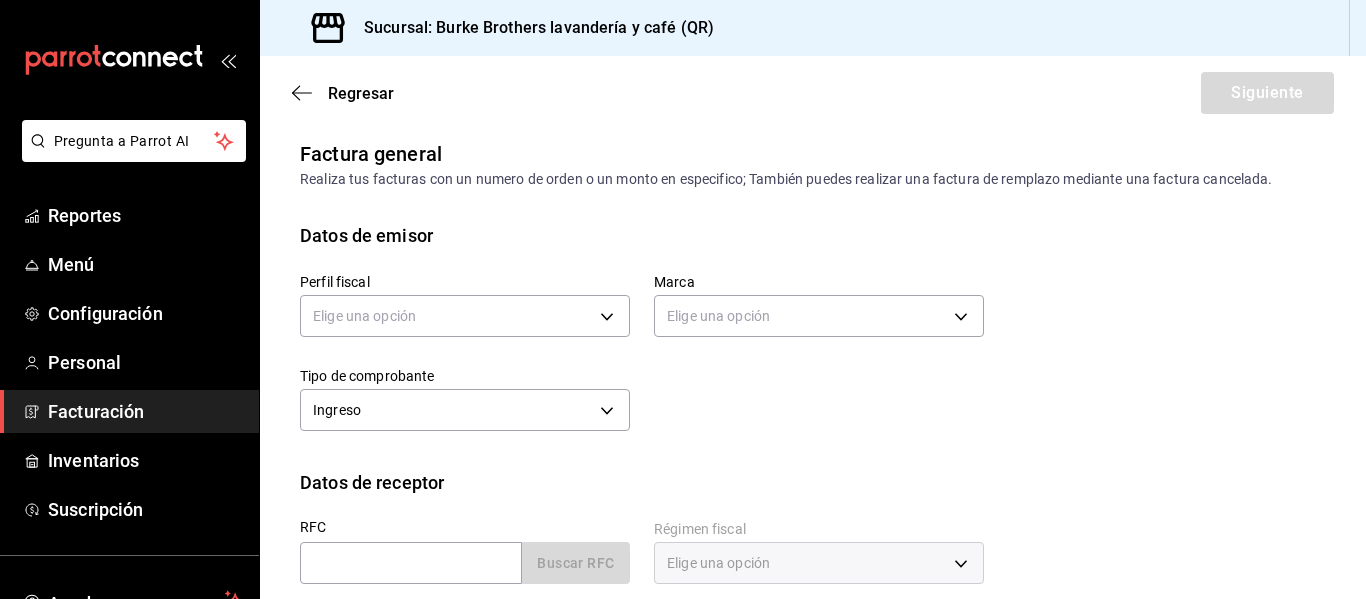 scroll, scrollTop: 0, scrollLeft: 0, axis: both 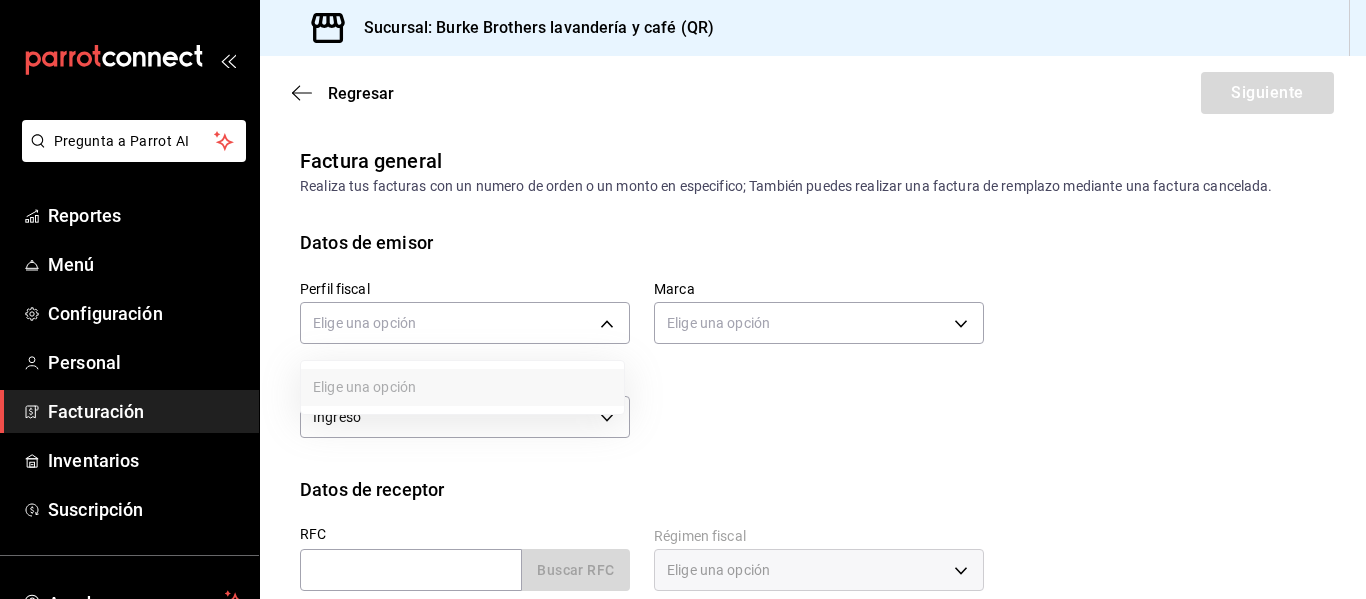click on "Pregunta a Parrot AI Reportes   Menú   Configuración   Personal   Facturación   Inventarios   Suscripción   Ayuda Recomienda Parrot   [FIRST] [LAST]   Sugerir nueva función   Sucursal: Burke Brothers lavandería y café (QR) Regresar Siguiente Factura general Realiza tus facturas con un numero de orden o un monto en especifico; También puedes realizar una factura de remplazo mediante una factura cancelada. Datos de emisor Perfil fiscal Elige una opción Marca Elige una opción Tipo de comprobante Ingreso I Datos de receptor RFC Buscar RFC Régimen fiscal Elige una opción Uso de CFDI Elige una opción Correo electrónico Dirección Calle # exterior # interior Código postal [STATE] ​ Municipio ​ Colonia ​ GANA 1 MES GRATIS EN TU SUSCRIPCIÓN AQUÍ Pregunta a Parrot AI Reportes   Menú   Configuración   Personal   Facturación   Inventarios   Suscripción   Ayuda Recomienda Parrot   [FIRST] [LAST]   Sugerir nueva función   Visitar centro de ayuda [PHONE] [EMAIL]" at bounding box center (683, 299) 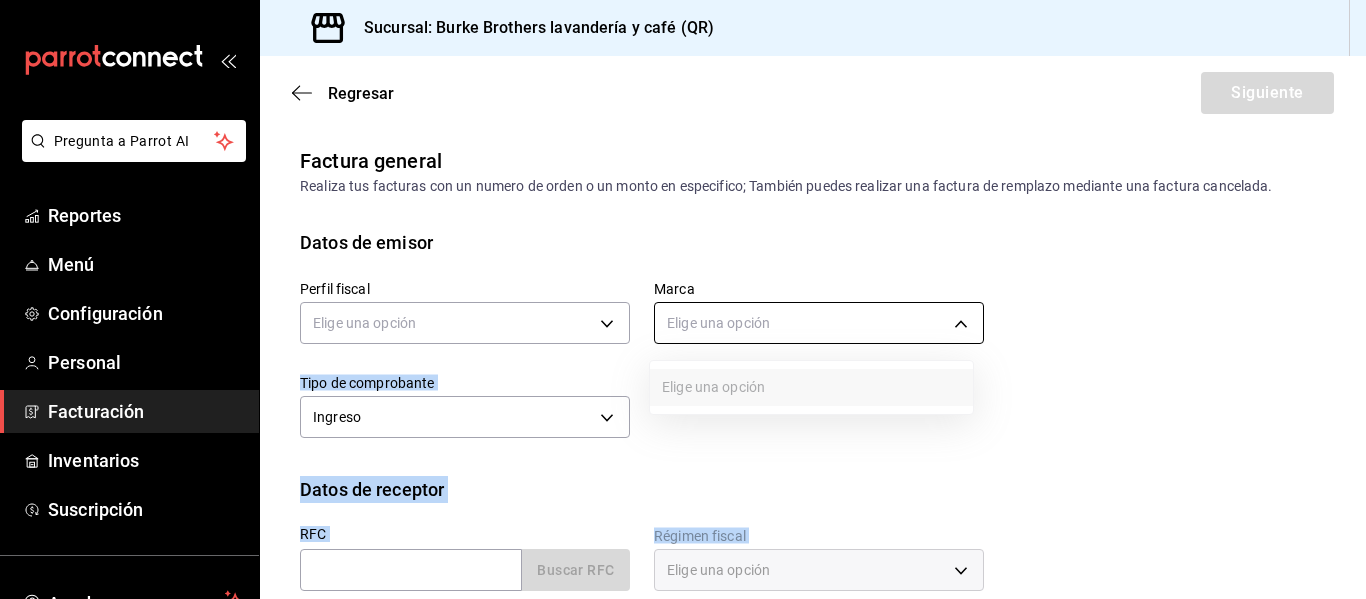 click on "Pregunta a Parrot AI Reportes   Menú   Configuración   Personal   Facturación   Inventarios   Suscripción   Ayuda Recomienda Parrot   [FIRST] [LAST]   Sugerir nueva función   Sucursal: Burke Brothers lavandería y café (QR) Regresar Siguiente Factura general Realiza tus facturas con un numero de orden o un monto en especifico; También puedes realizar una factura de remplazo mediante una factura cancelada. Datos de emisor Perfil fiscal Elige una opción Marca Elige una opción Tipo de comprobante Ingreso I Datos de receptor RFC Buscar RFC Régimen fiscal Elige una opción Uso de CFDI Elige una opción Correo electrónico Dirección Calle # exterior # interior Código postal [STATE] ​ Municipio ​ Colonia ​ GANA 1 MES GRATIS EN TU SUSCRIPCIÓN AQUÍ Pregunta a Parrot AI Reportes   Menú   Configuración   Personal   Facturación   Inventarios   Suscripción   Ayuda Recomienda Parrot   [FIRST] [LAST]   Sugerir nueva función   Visitar centro de ayuda [PHONE] [EMAIL]" at bounding box center [683, 299] 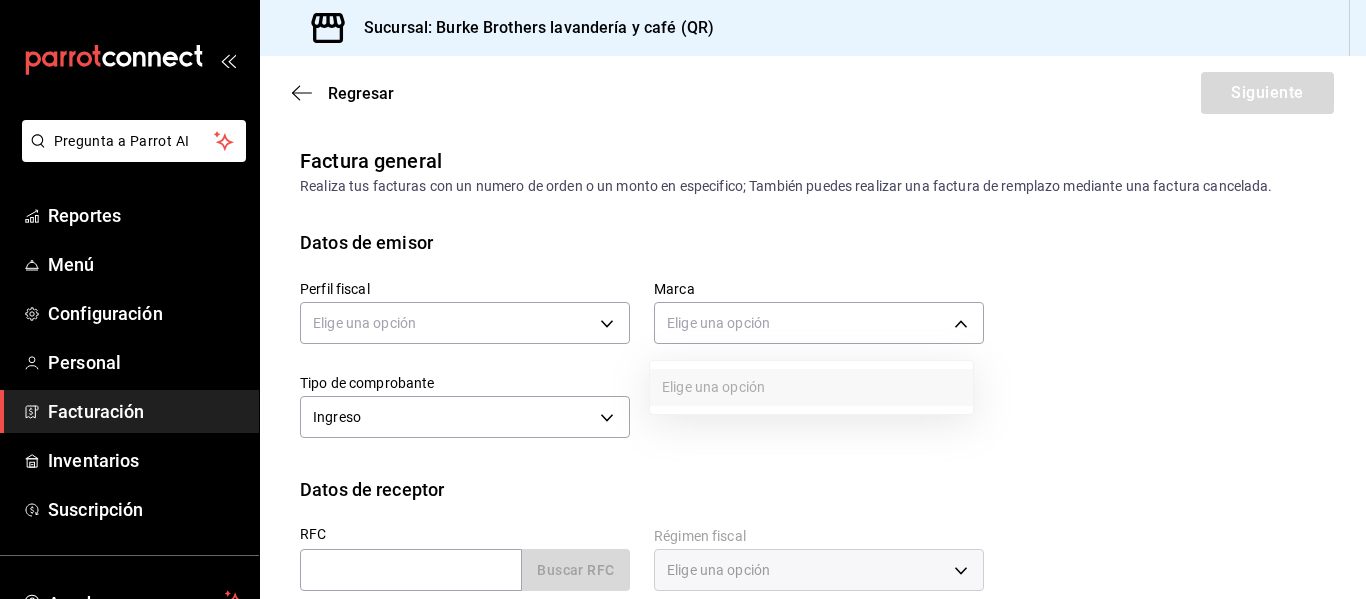 click at bounding box center [683, 299] 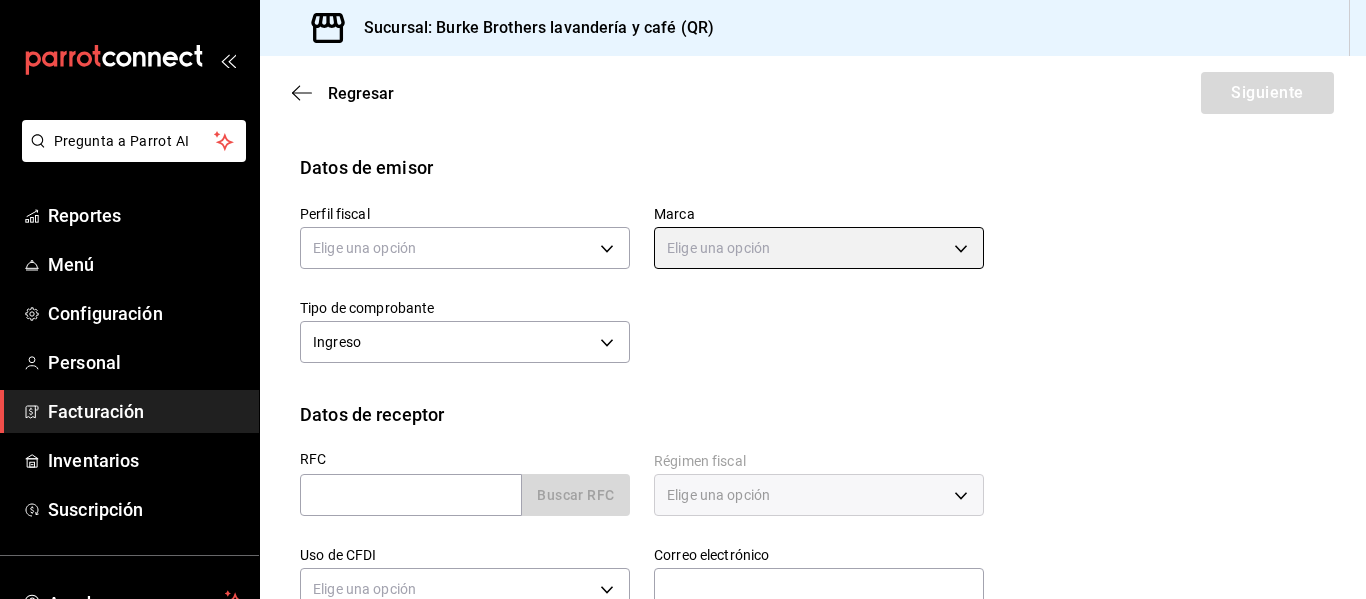 scroll, scrollTop: 200, scrollLeft: 0, axis: vertical 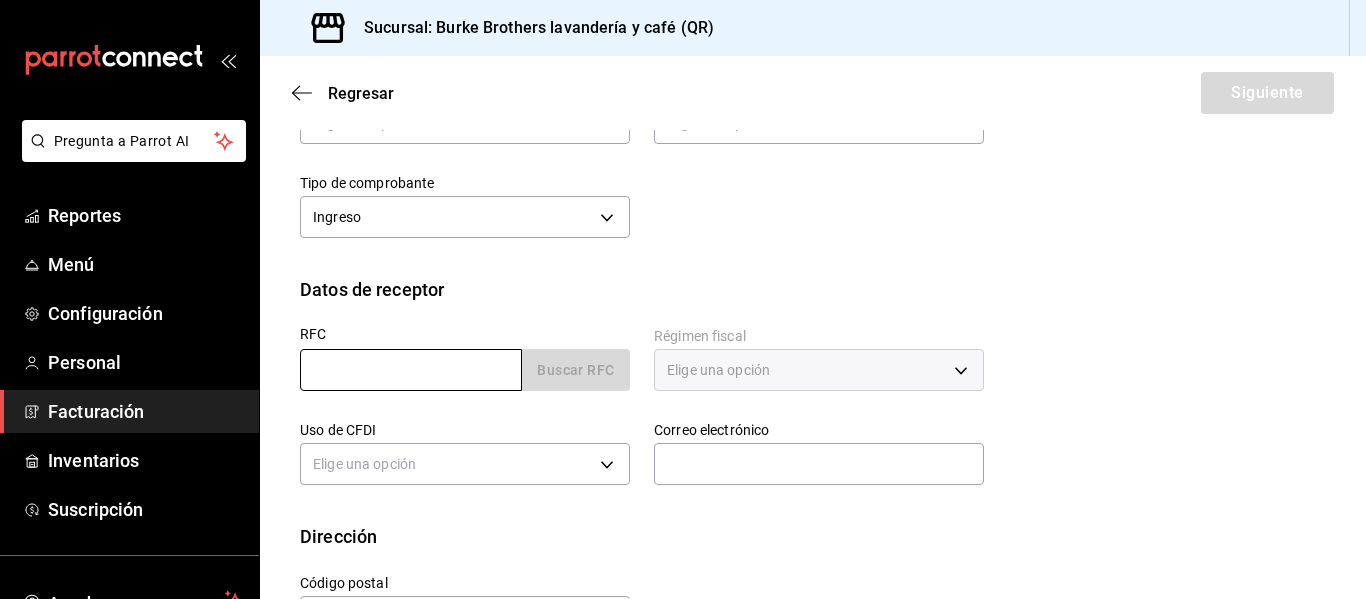 click at bounding box center (411, 370) 